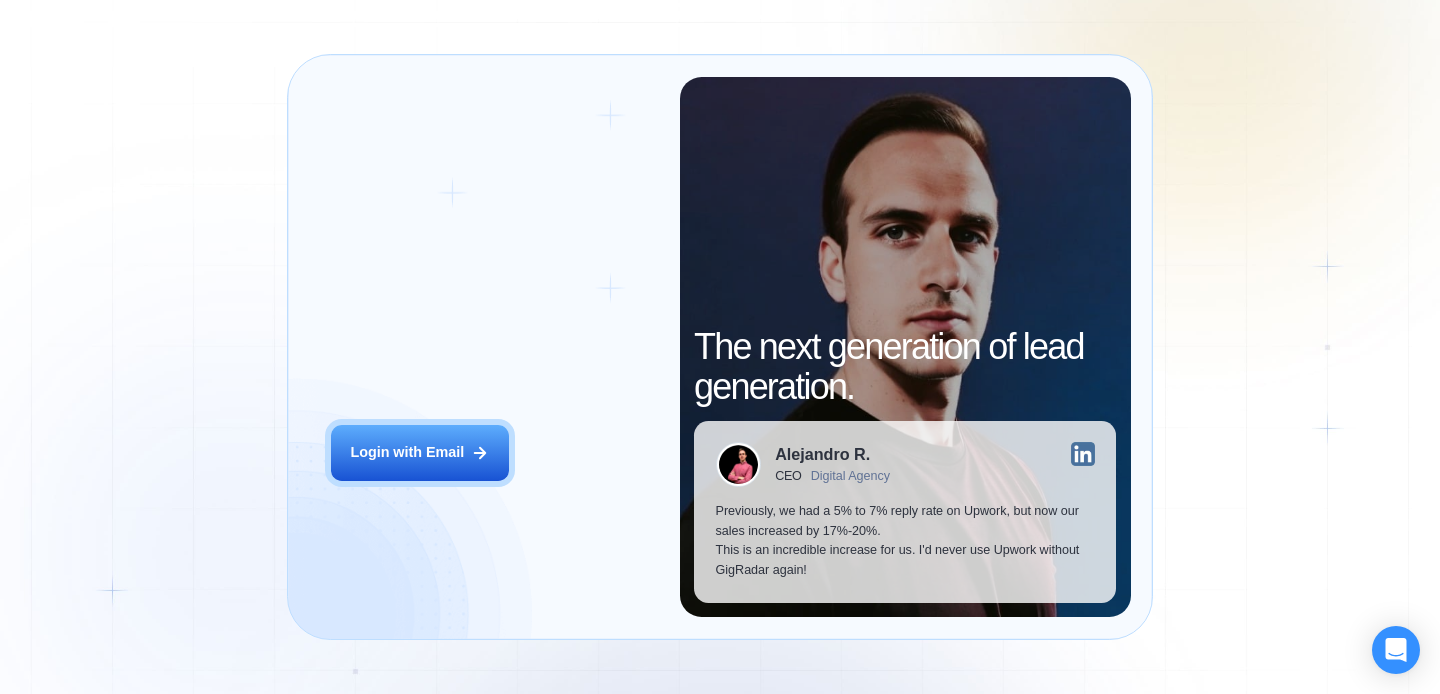 scroll, scrollTop: 0, scrollLeft: 0, axis: both 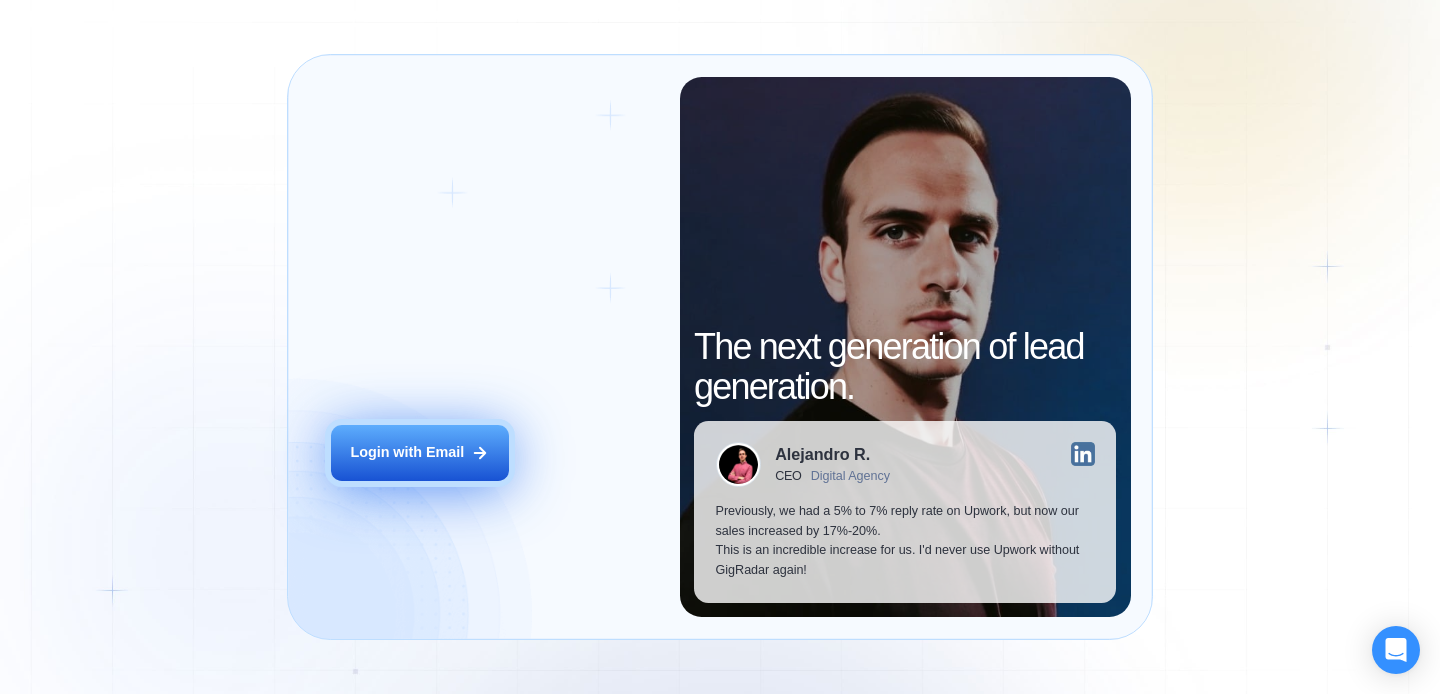click on "Login with Email" at bounding box center (407, 453) 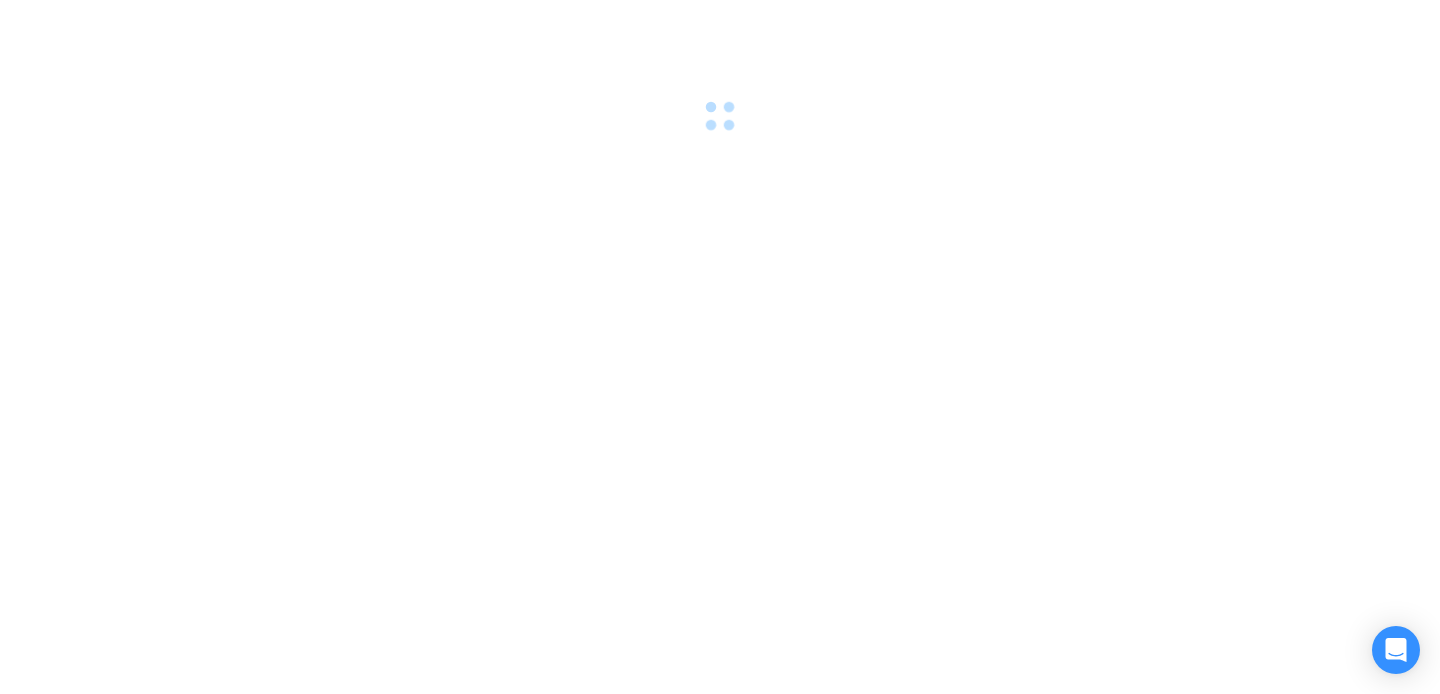 scroll, scrollTop: 0, scrollLeft: 0, axis: both 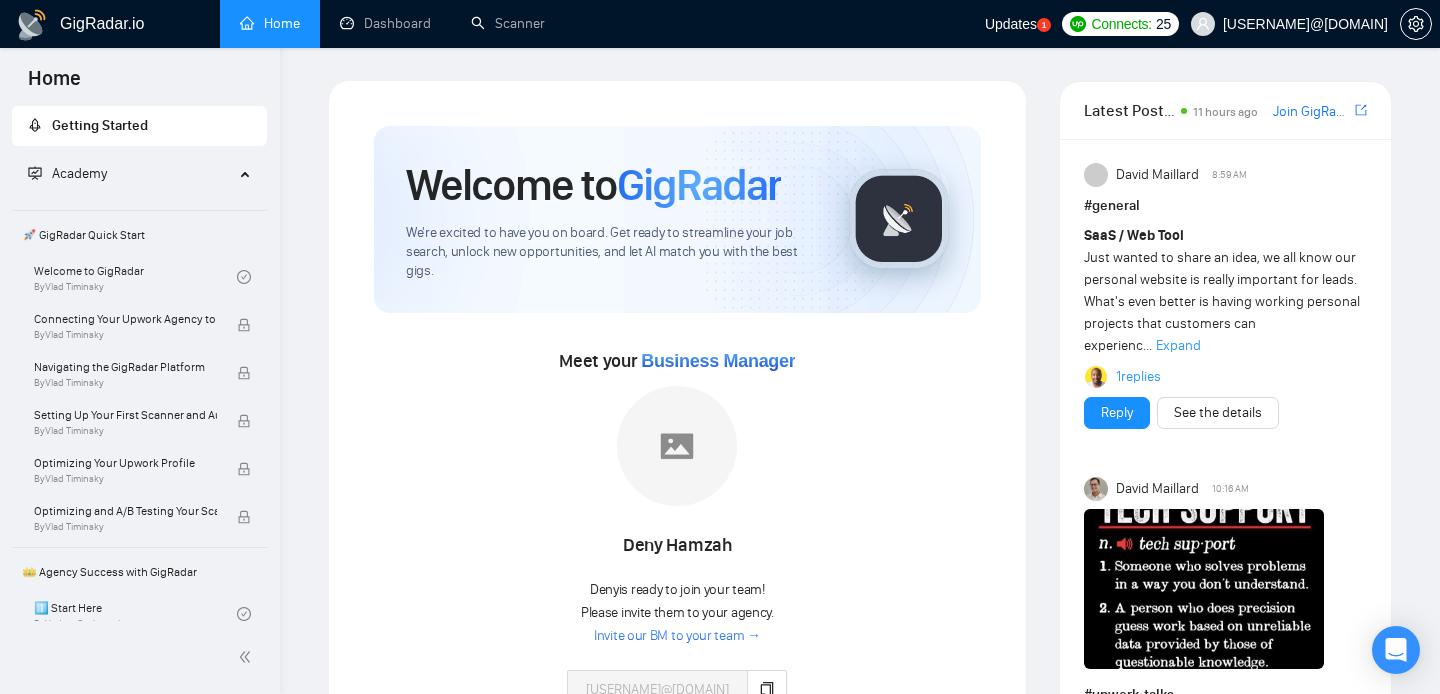 click on "Updates
1" at bounding box center [1018, 24] 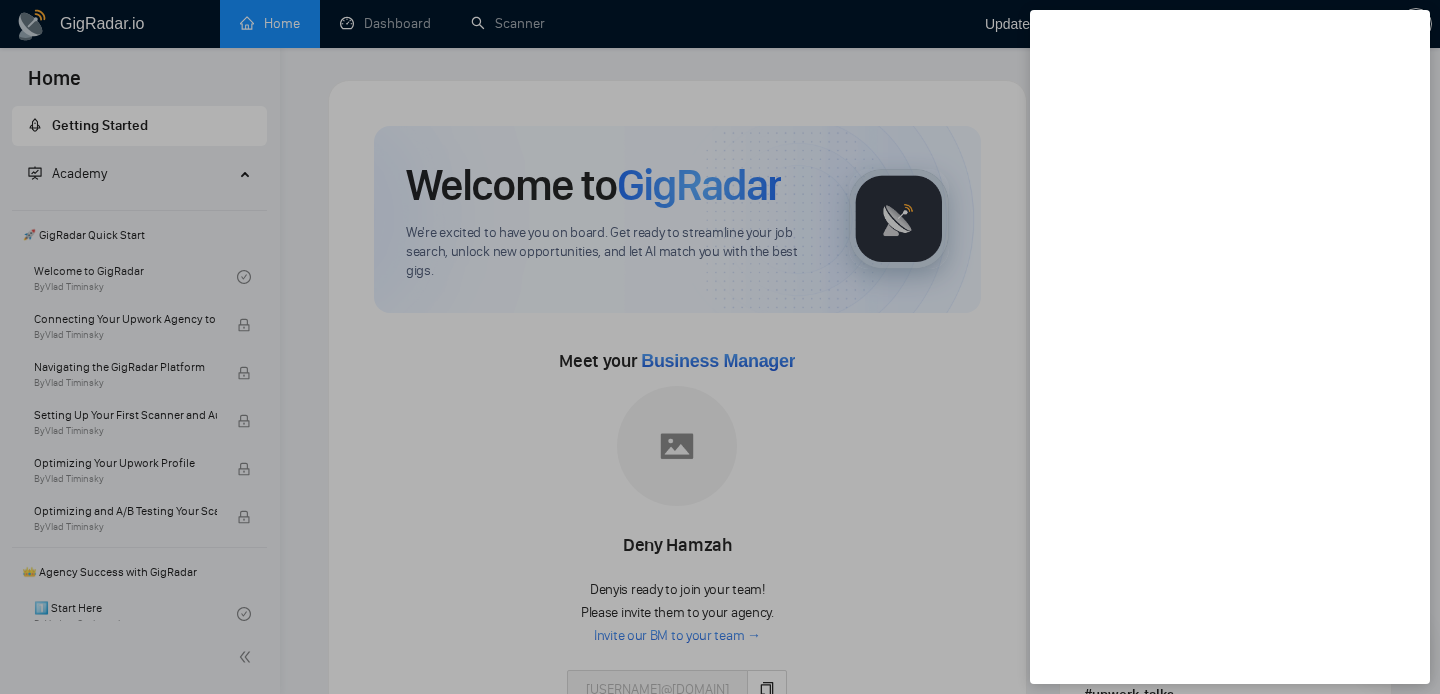 click at bounding box center (720, 347) 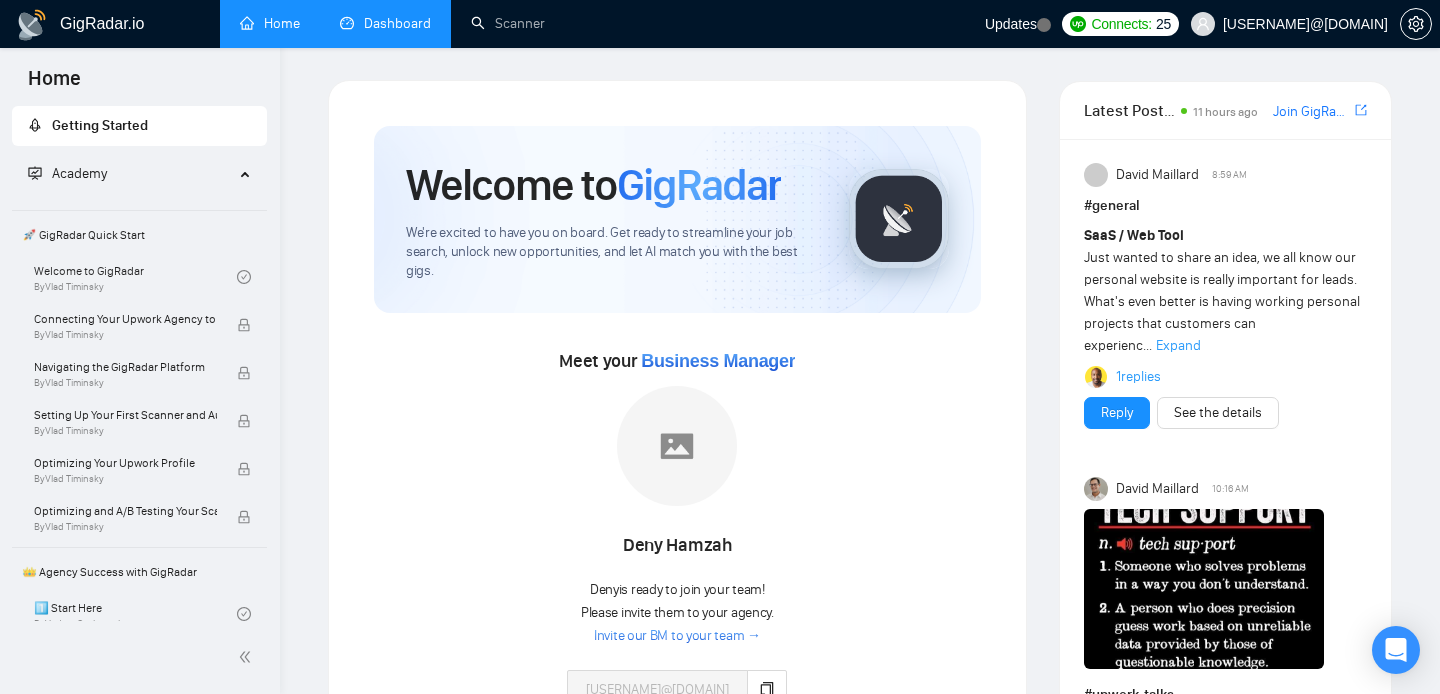 click on "Dashboard" at bounding box center (385, 23) 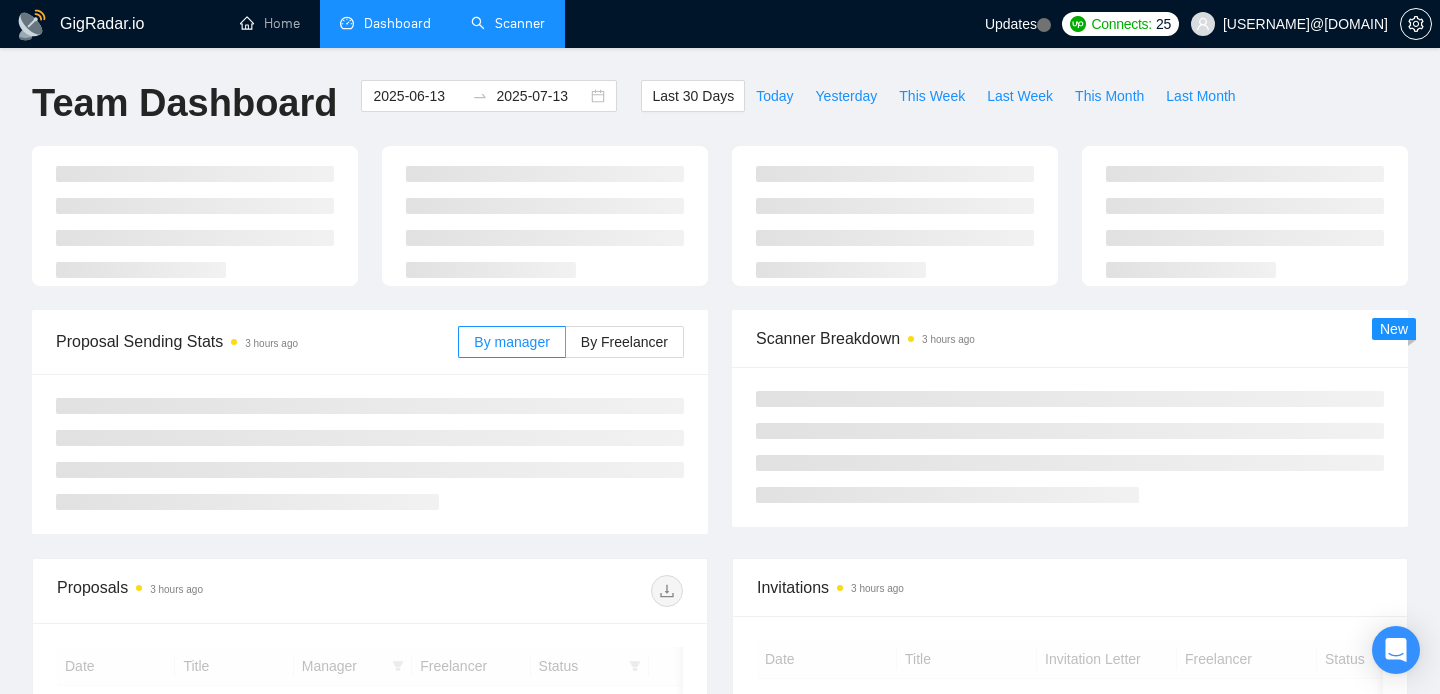 click on "Scanner" at bounding box center [508, 23] 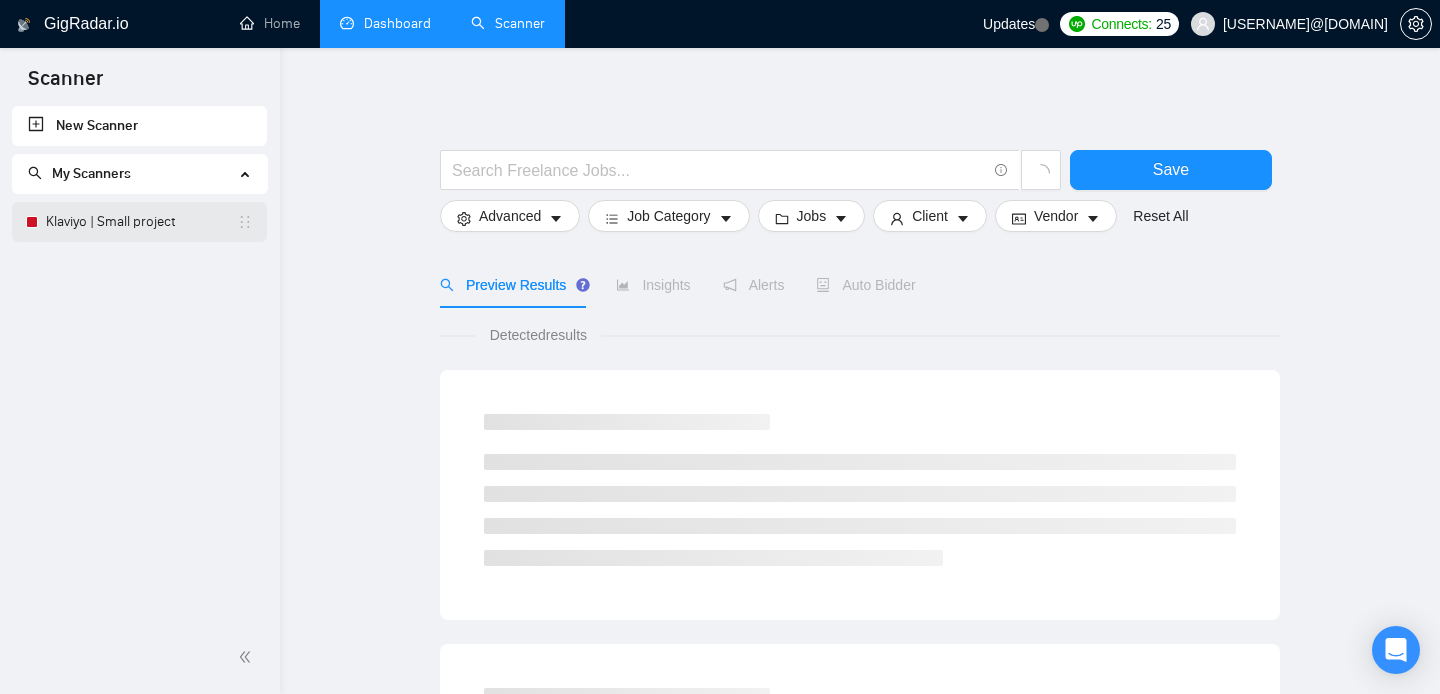 click on "Klaviyo | Small project" at bounding box center (141, 222) 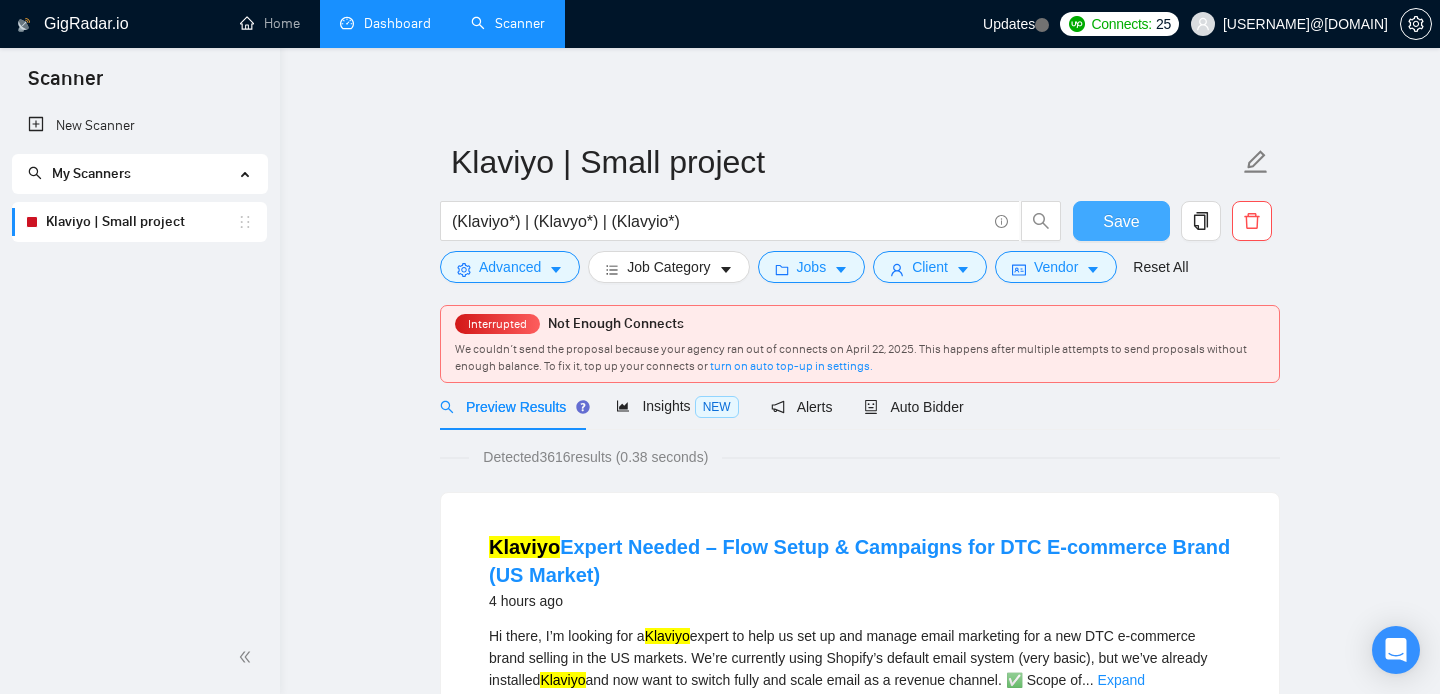 click on "Save" at bounding box center [1121, 221] 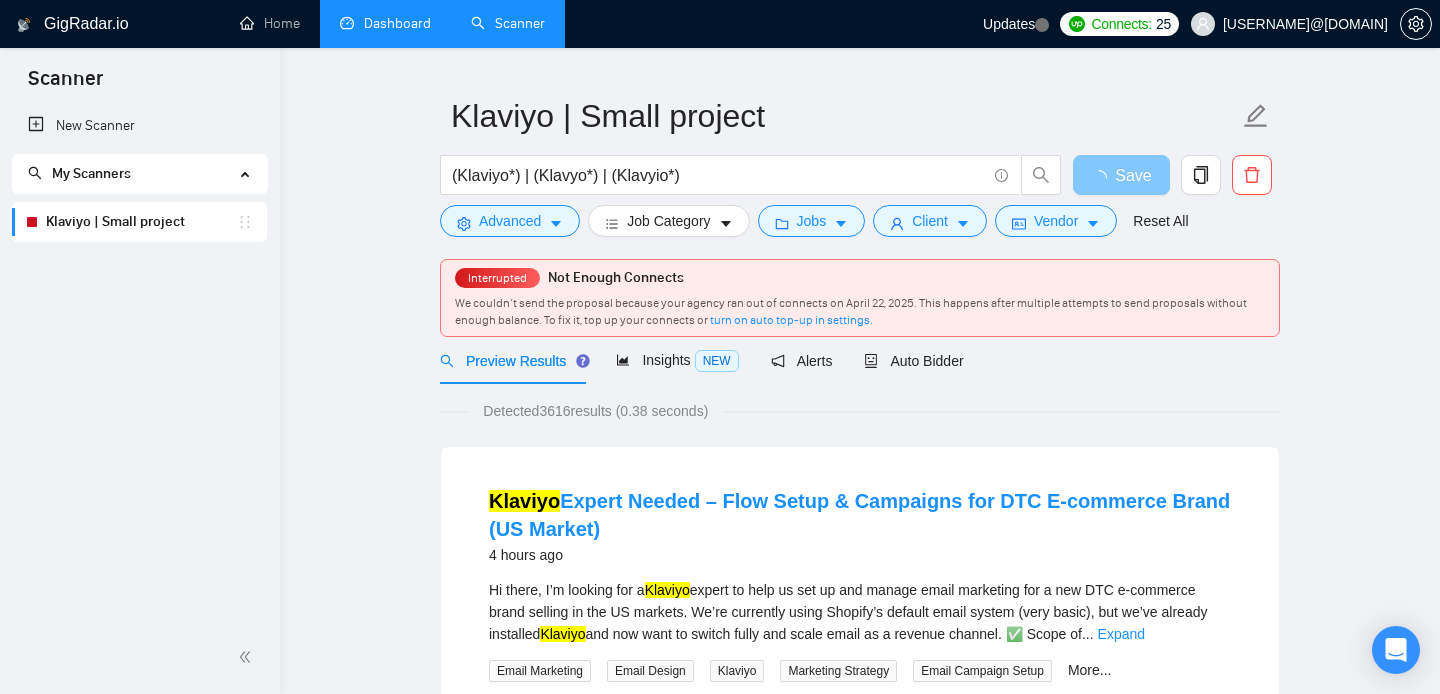 scroll, scrollTop: 47, scrollLeft: 0, axis: vertical 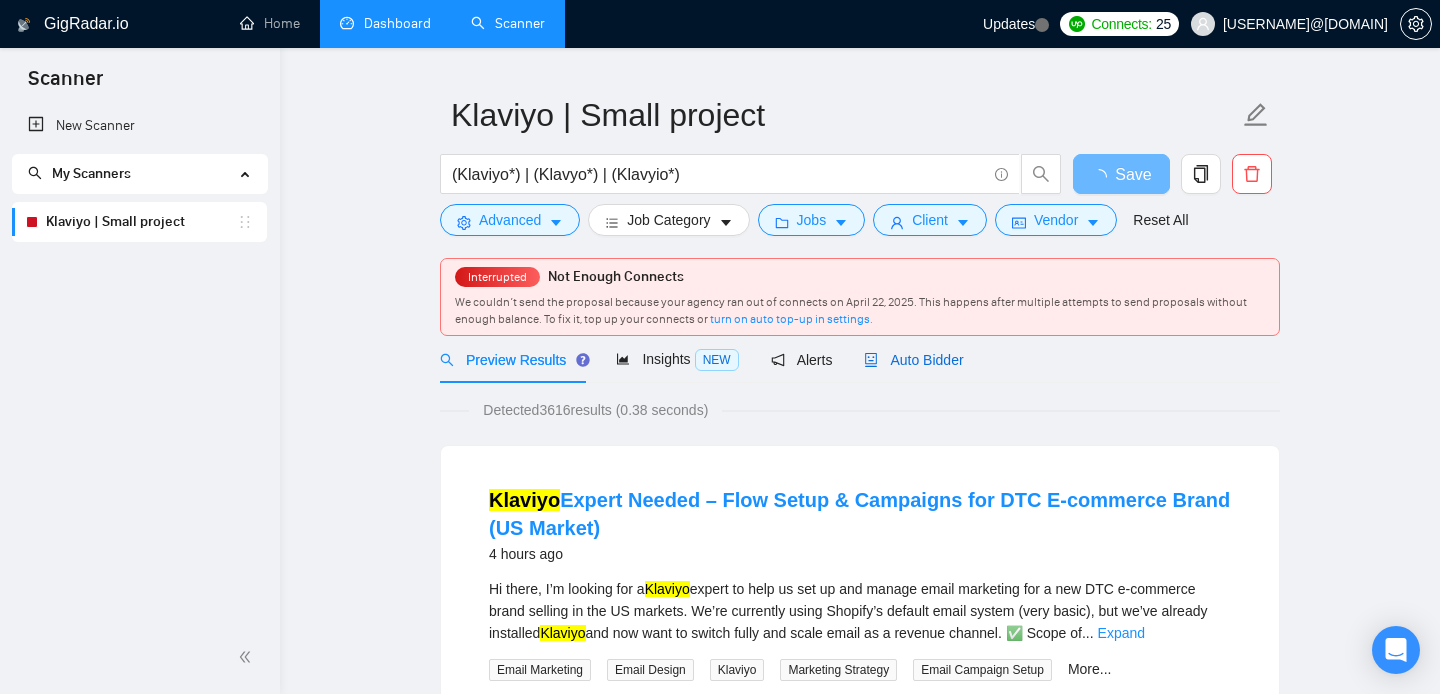click on "Auto Bidder" at bounding box center (913, 360) 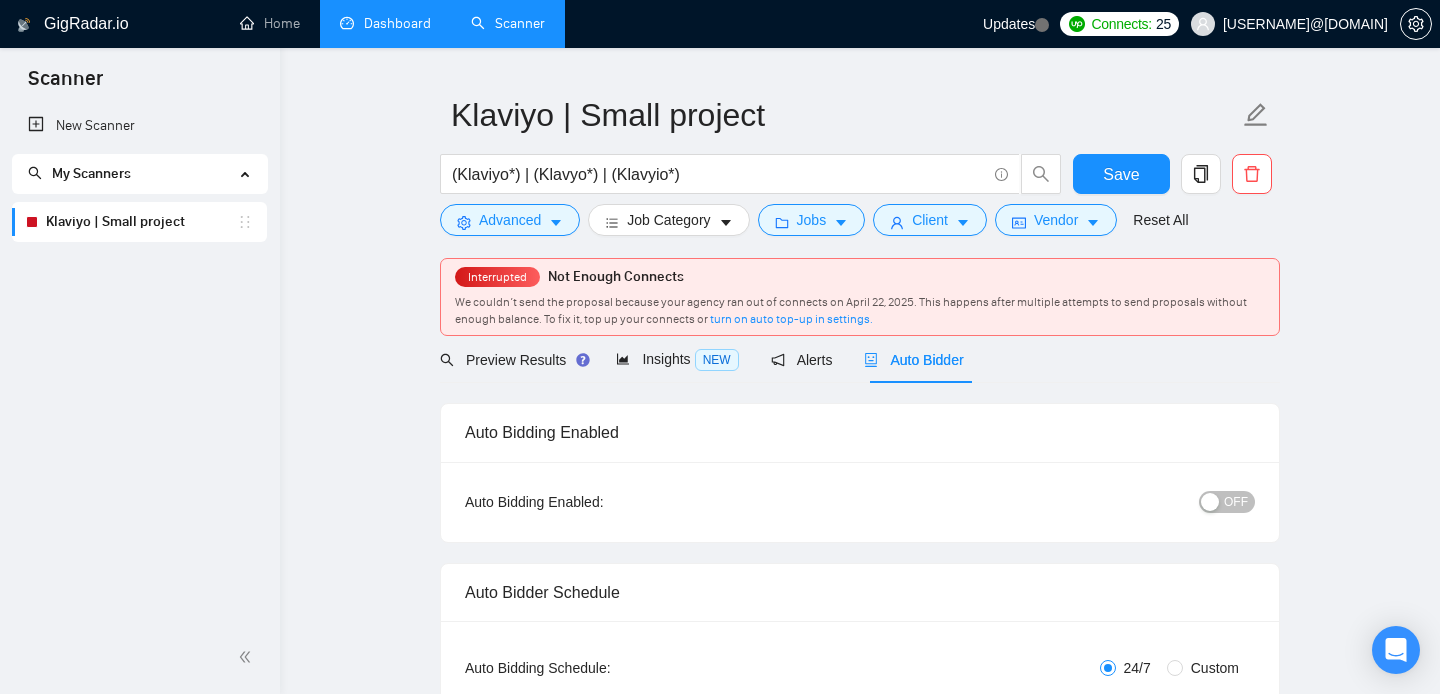 click on "OFF" at bounding box center (1236, 502) 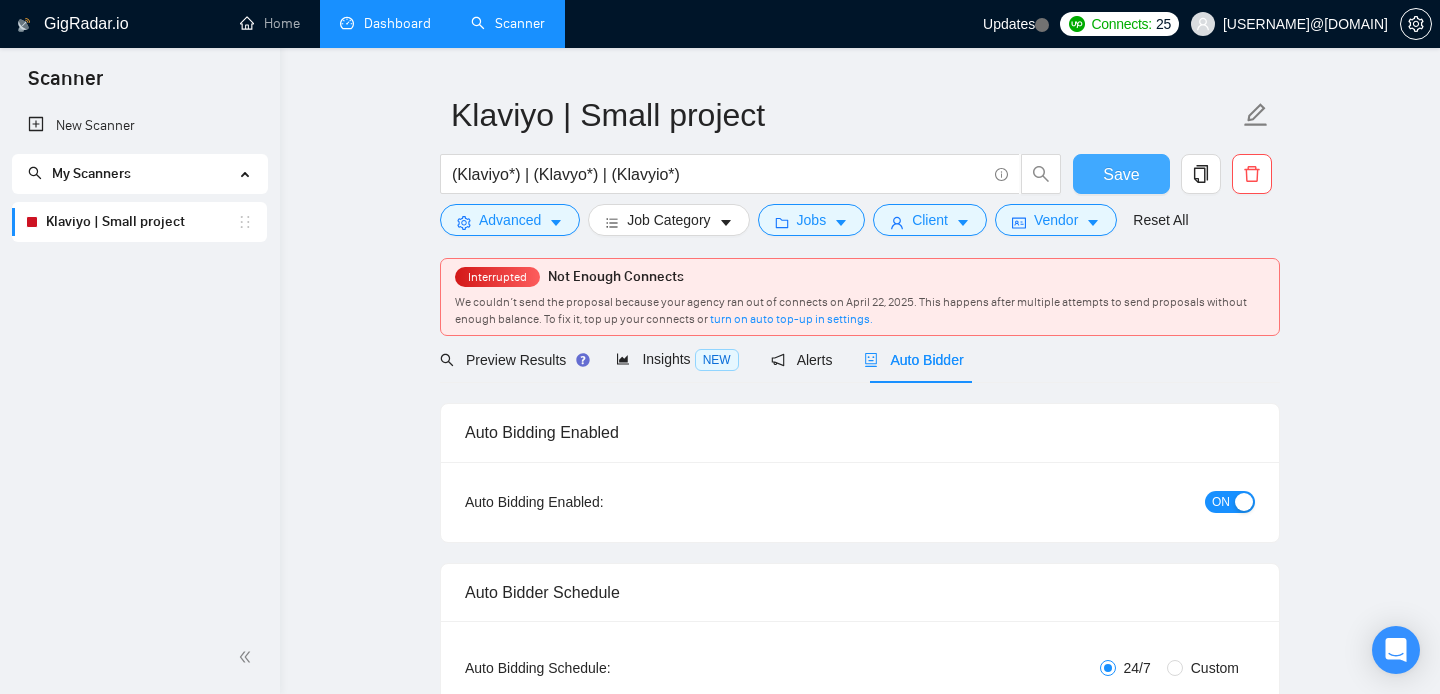 click on "Save" at bounding box center [1121, 174] 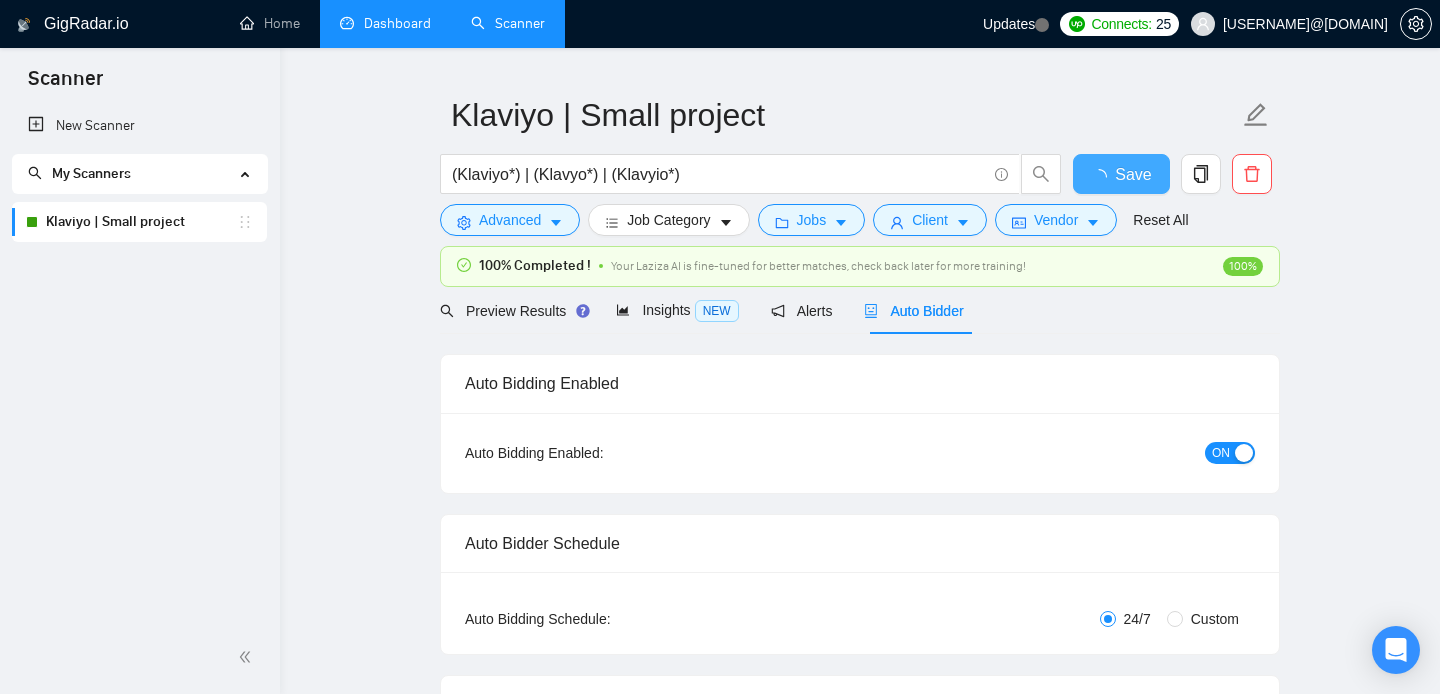 type 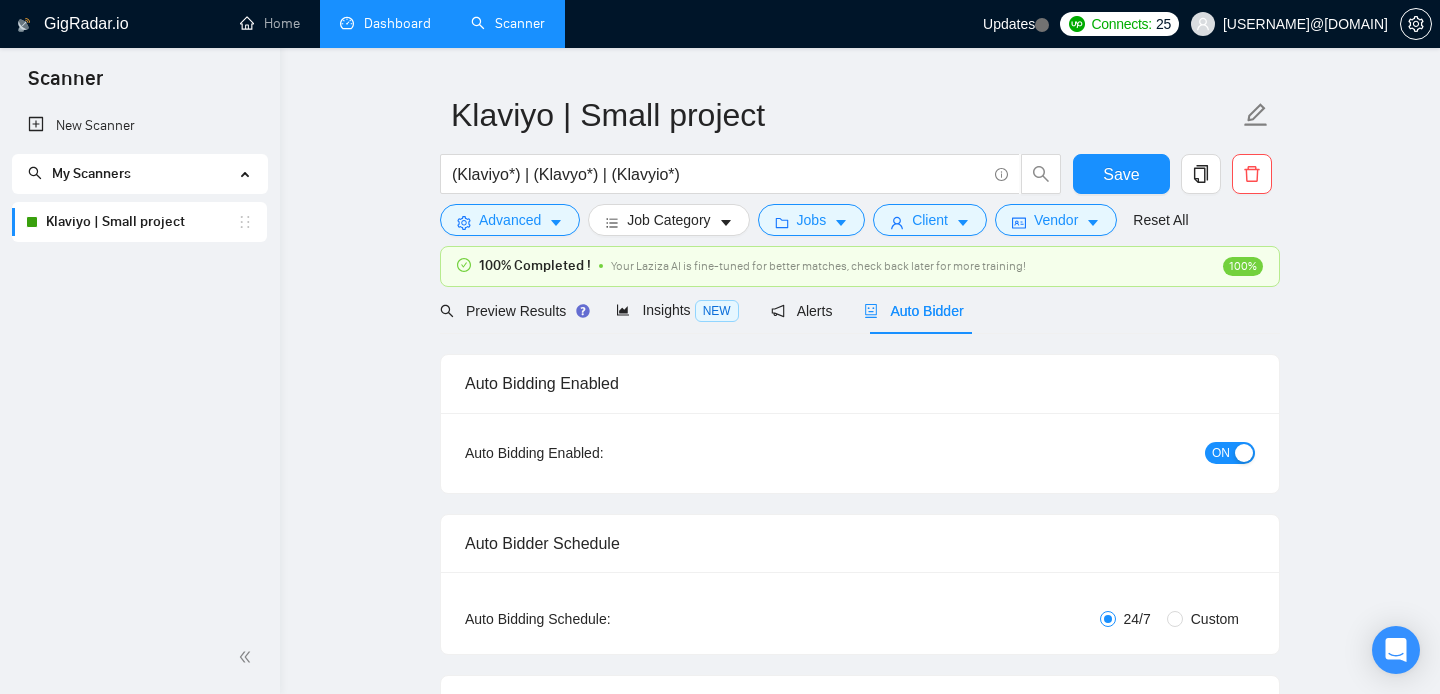 click on "[USERNAME]@[DOMAIN]" at bounding box center (1289, 24) 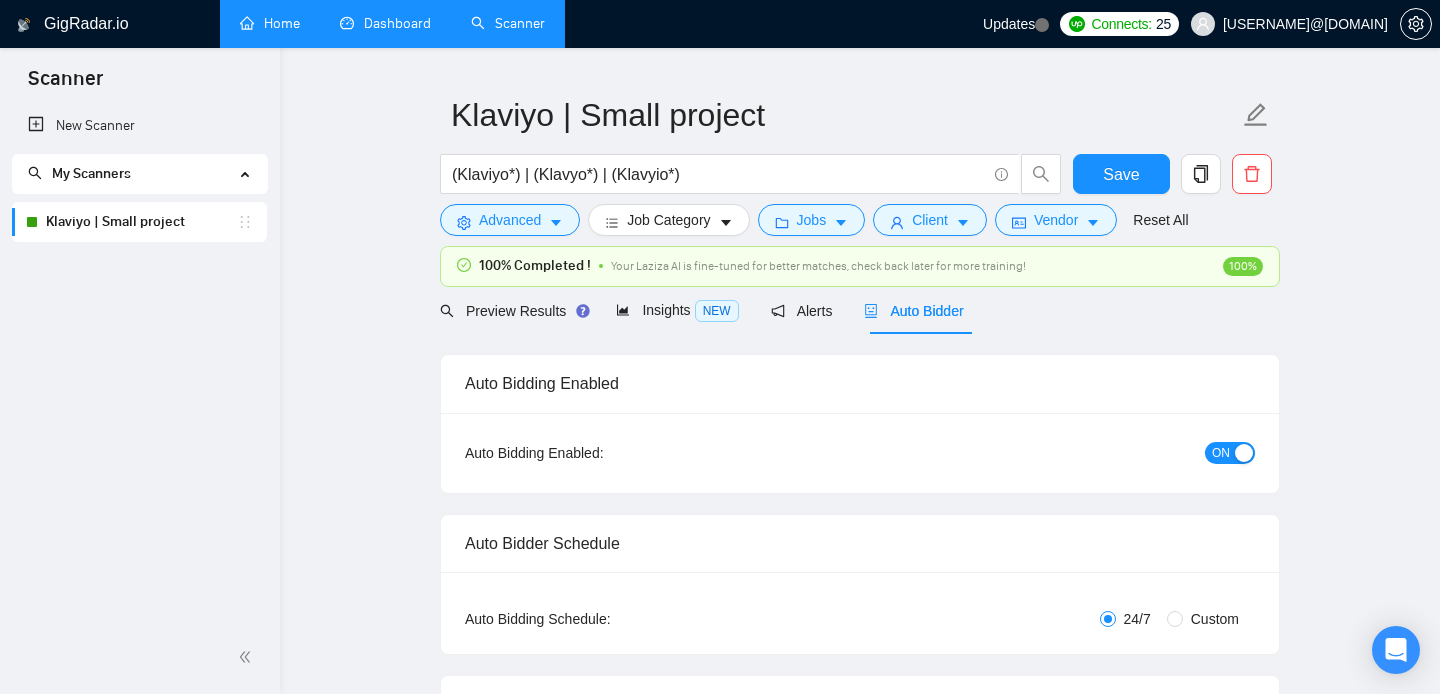 click on "Home" at bounding box center [270, 23] 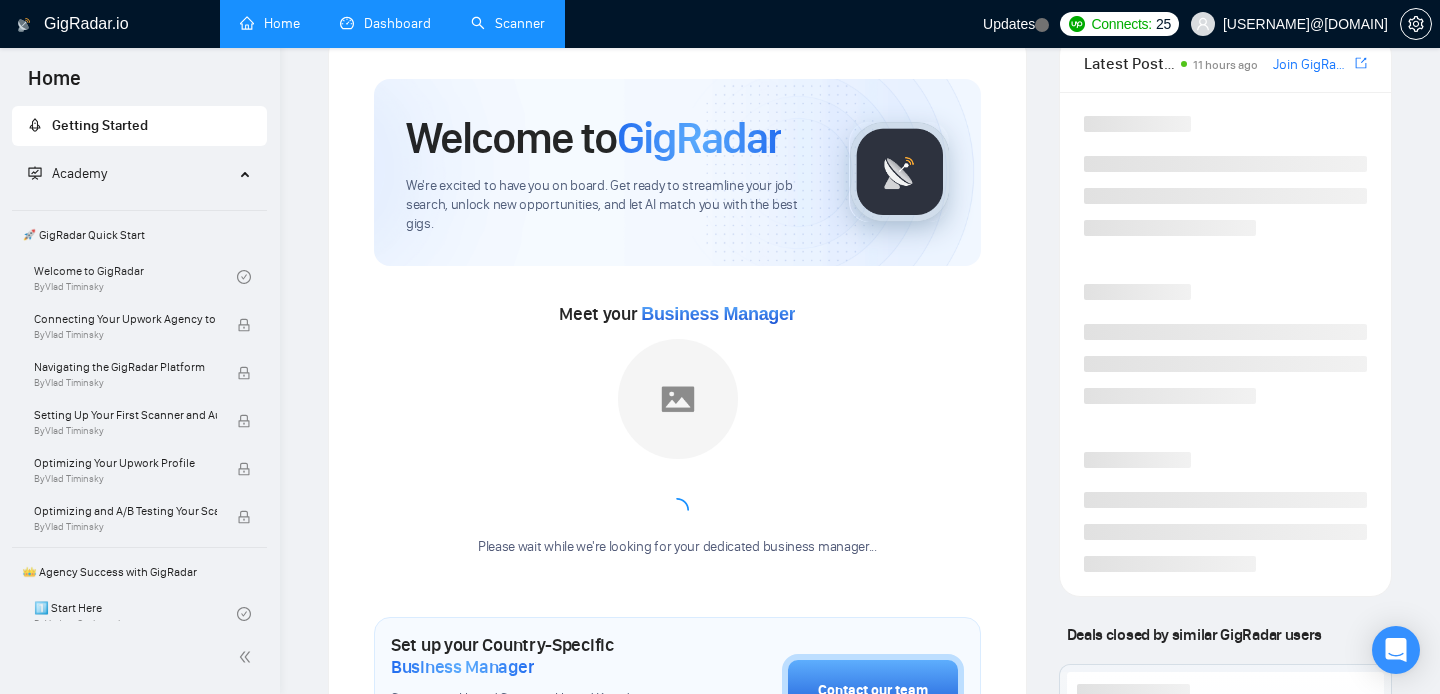 scroll, scrollTop: 0, scrollLeft: 0, axis: both 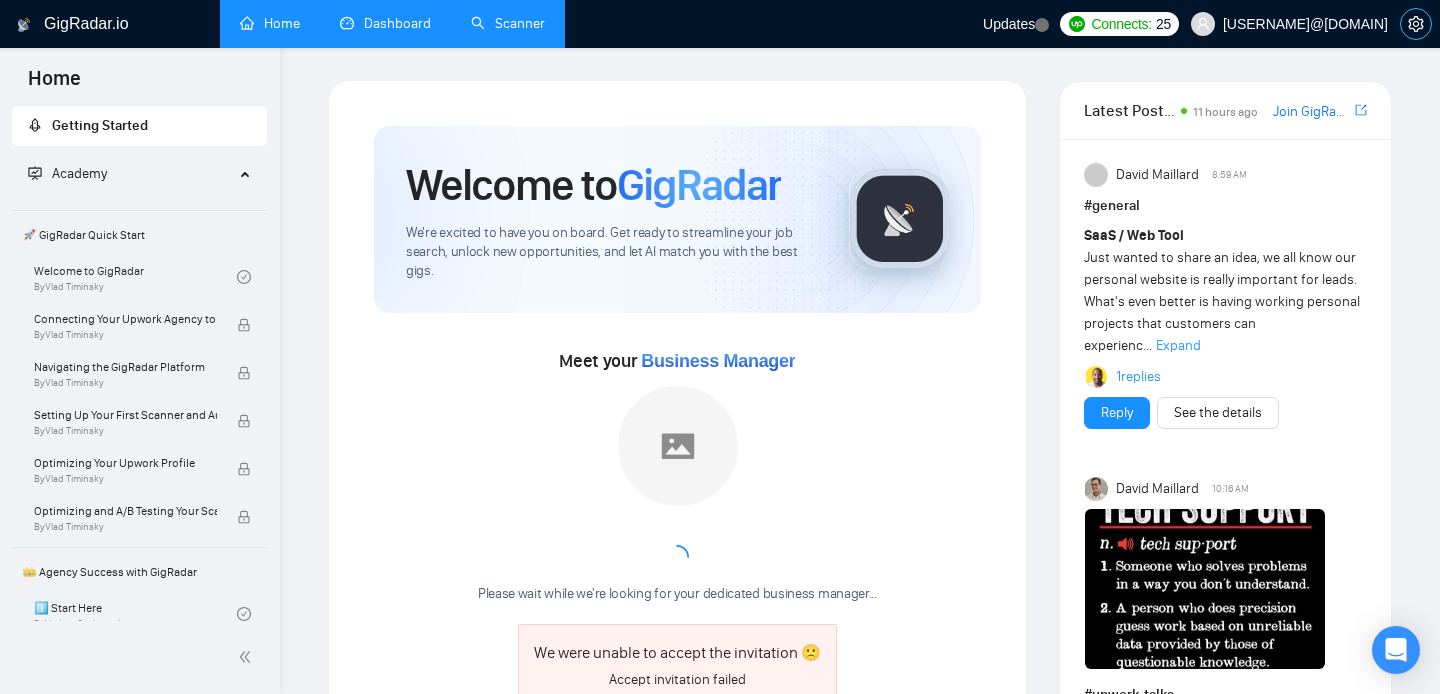 click at bounding box center [1416, 24] 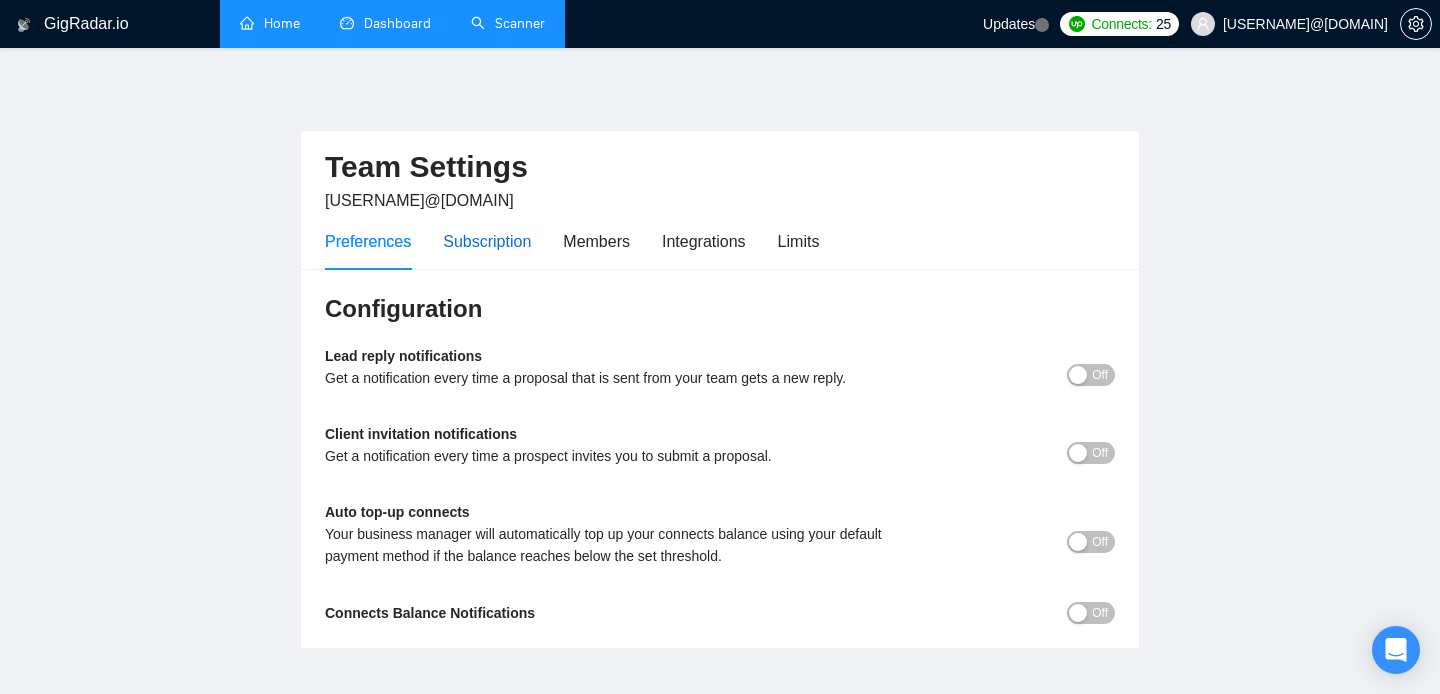 click on "Subscription" at bounding box center [487, 241] 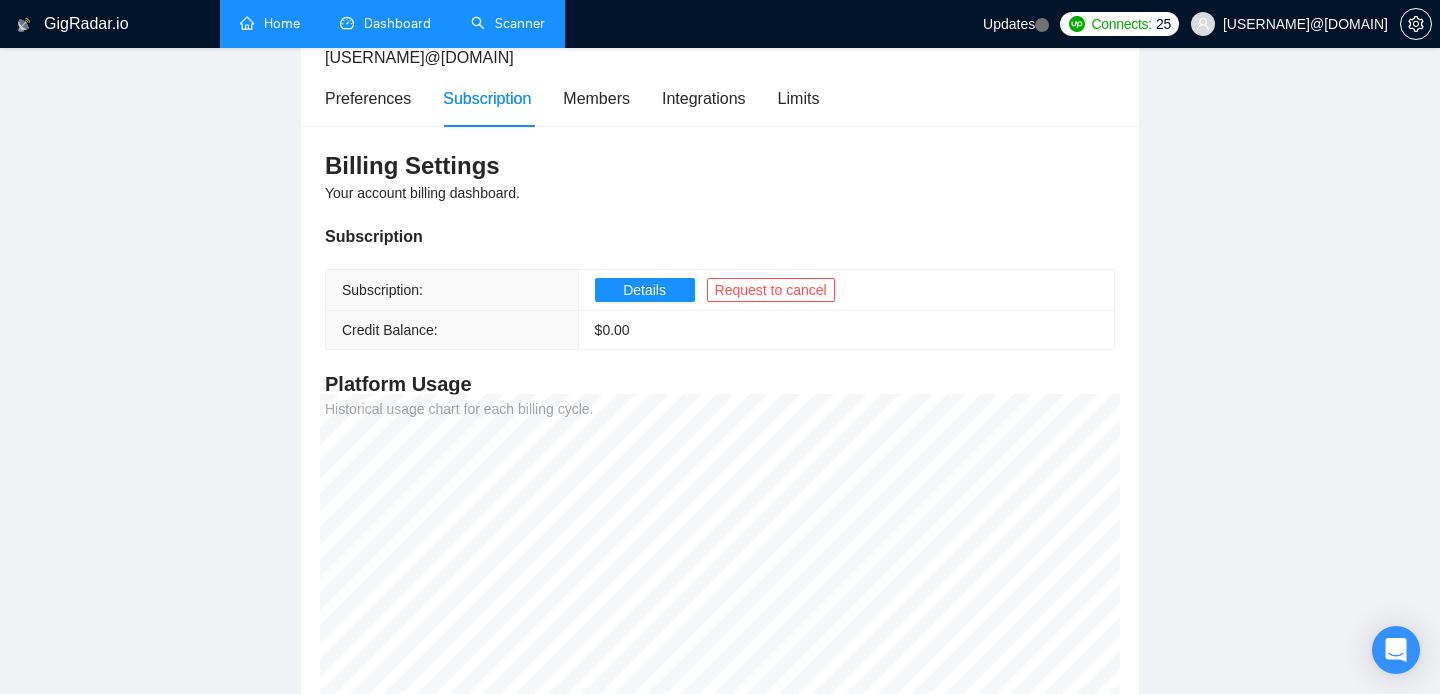 scroll, scrollTop: 139, scrollLeft: 0, axis: vertical 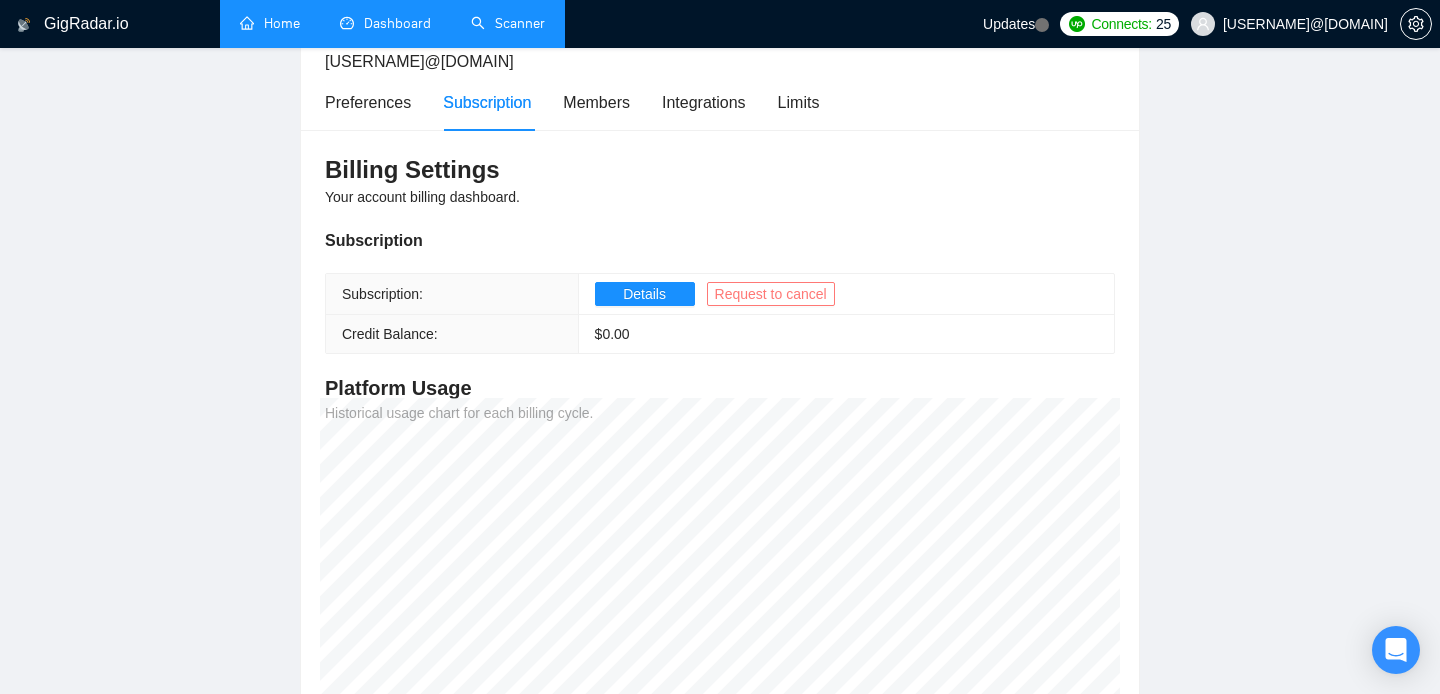 click on "Request to cancel" at bounding box center (771, 294) 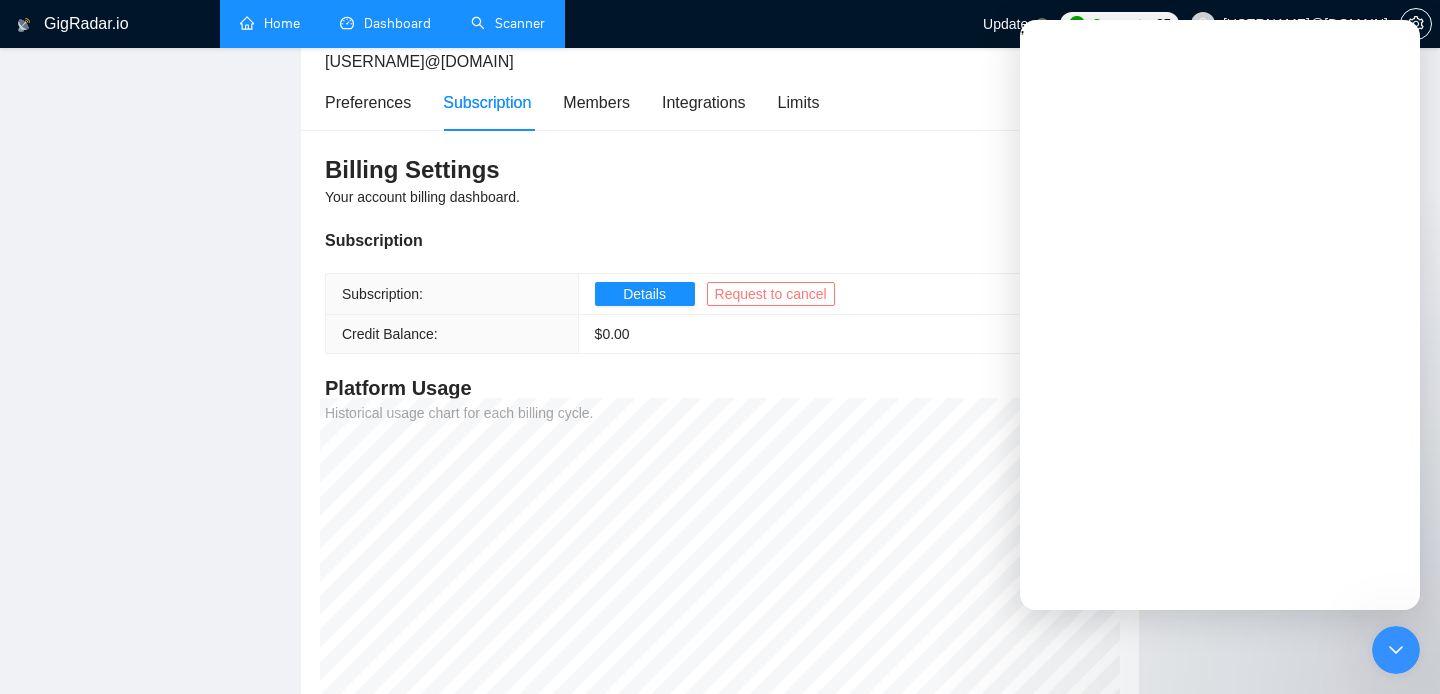 scroll, scrollTop: 0, scrollLeft: 0, axis: both 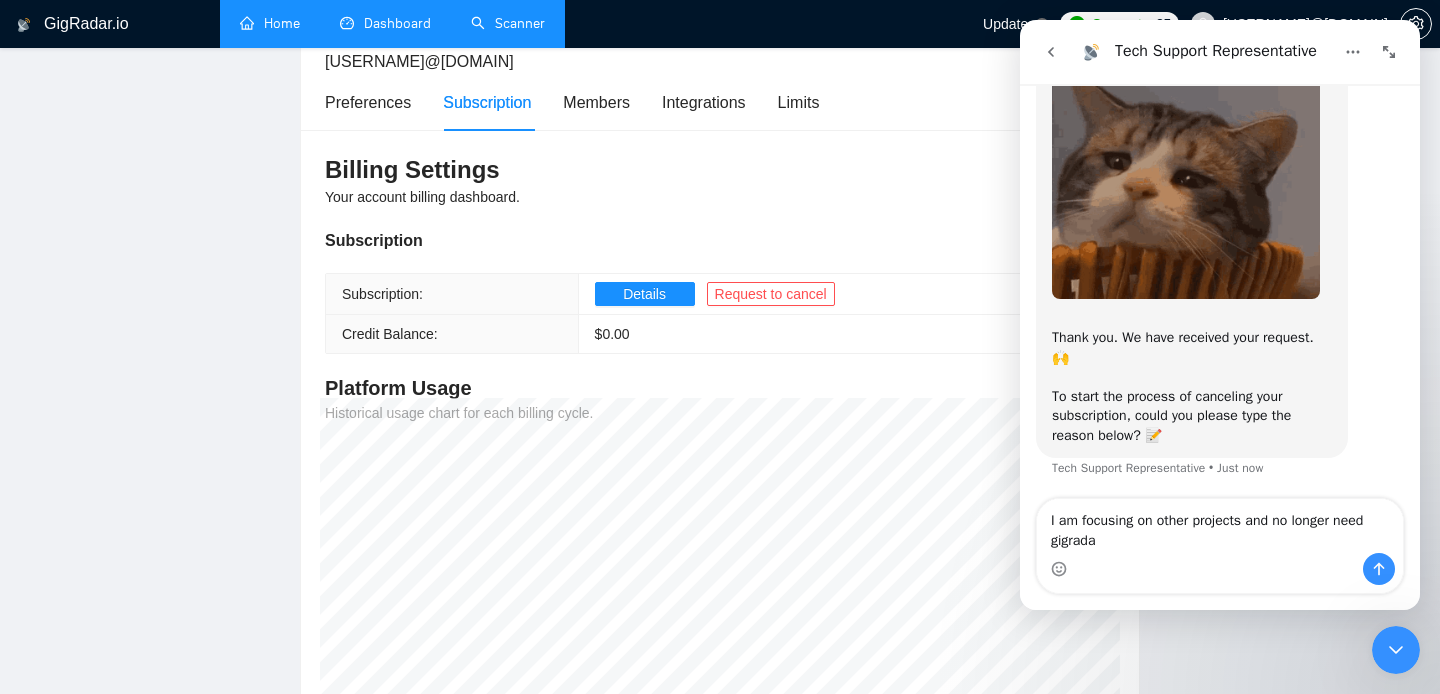 type on "I am focusing on other projects and no longer need gigradar" 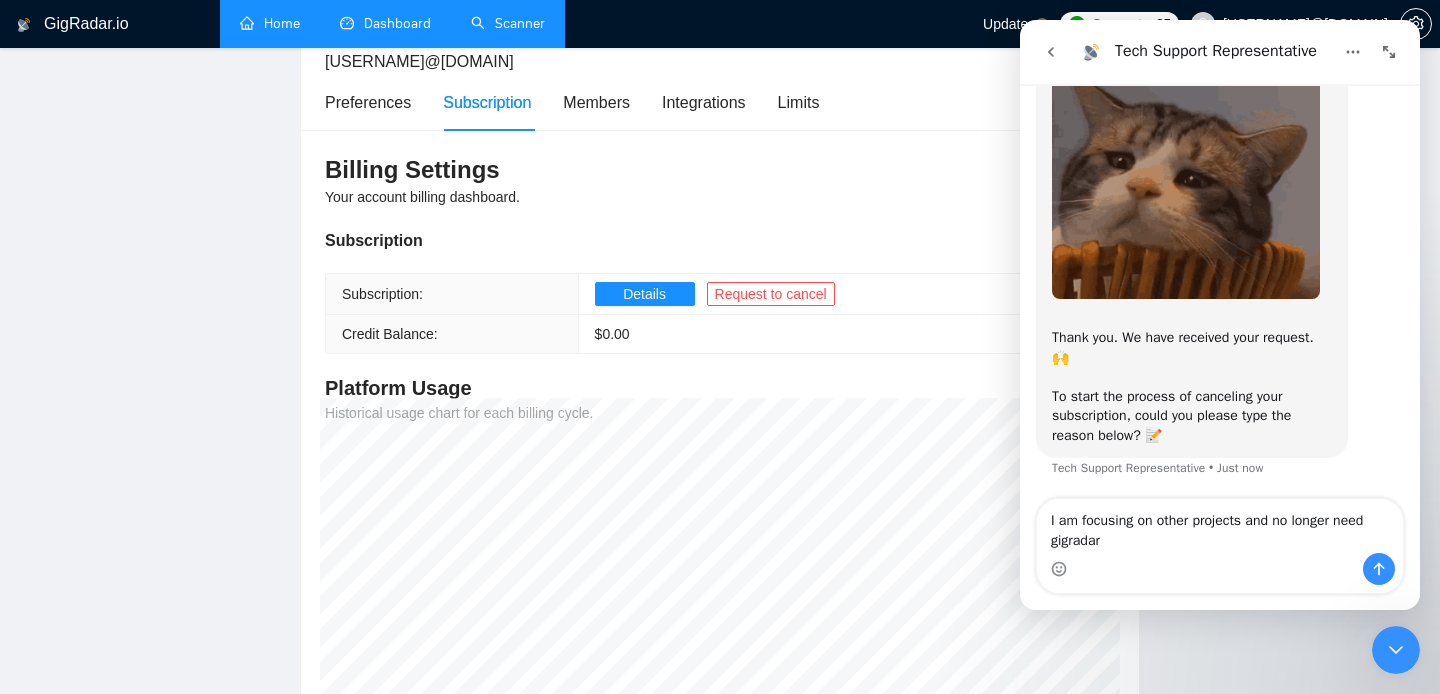 type 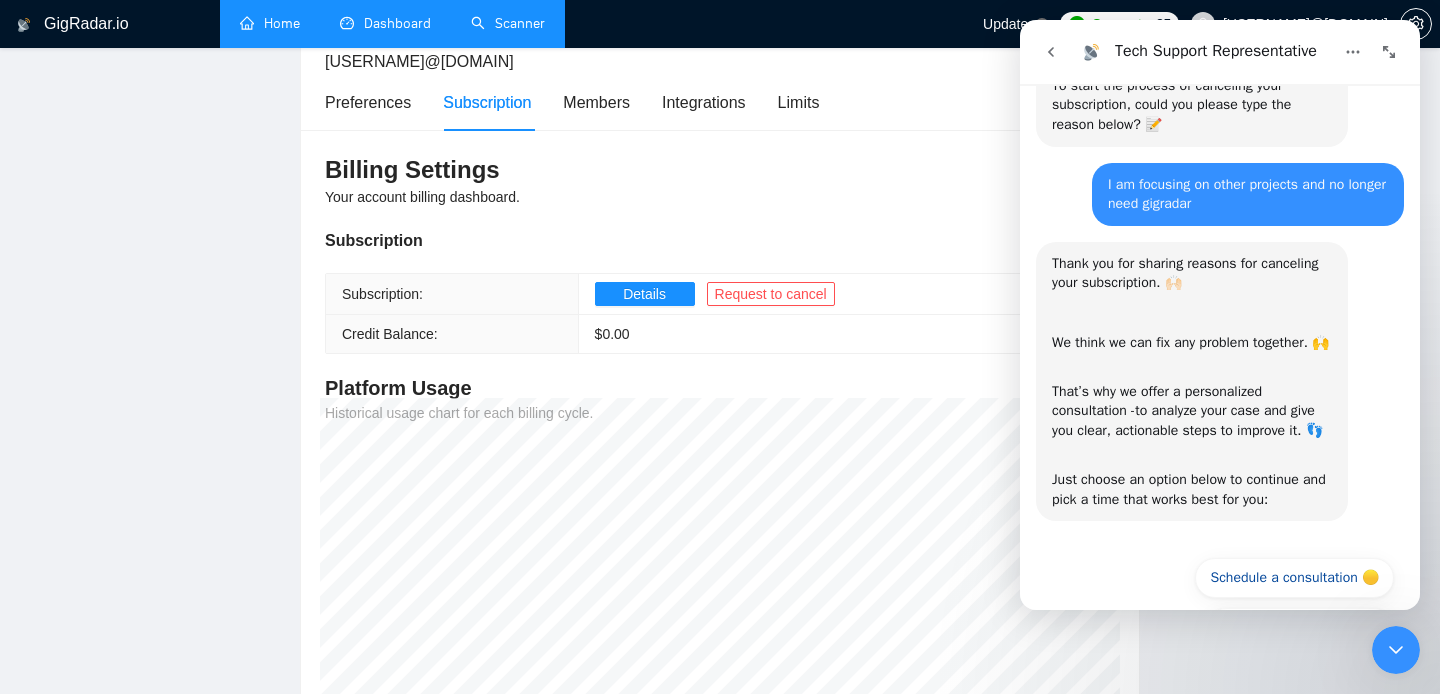 scroll, scrollTop: 565, scrollLeft: 0, axis: vertical 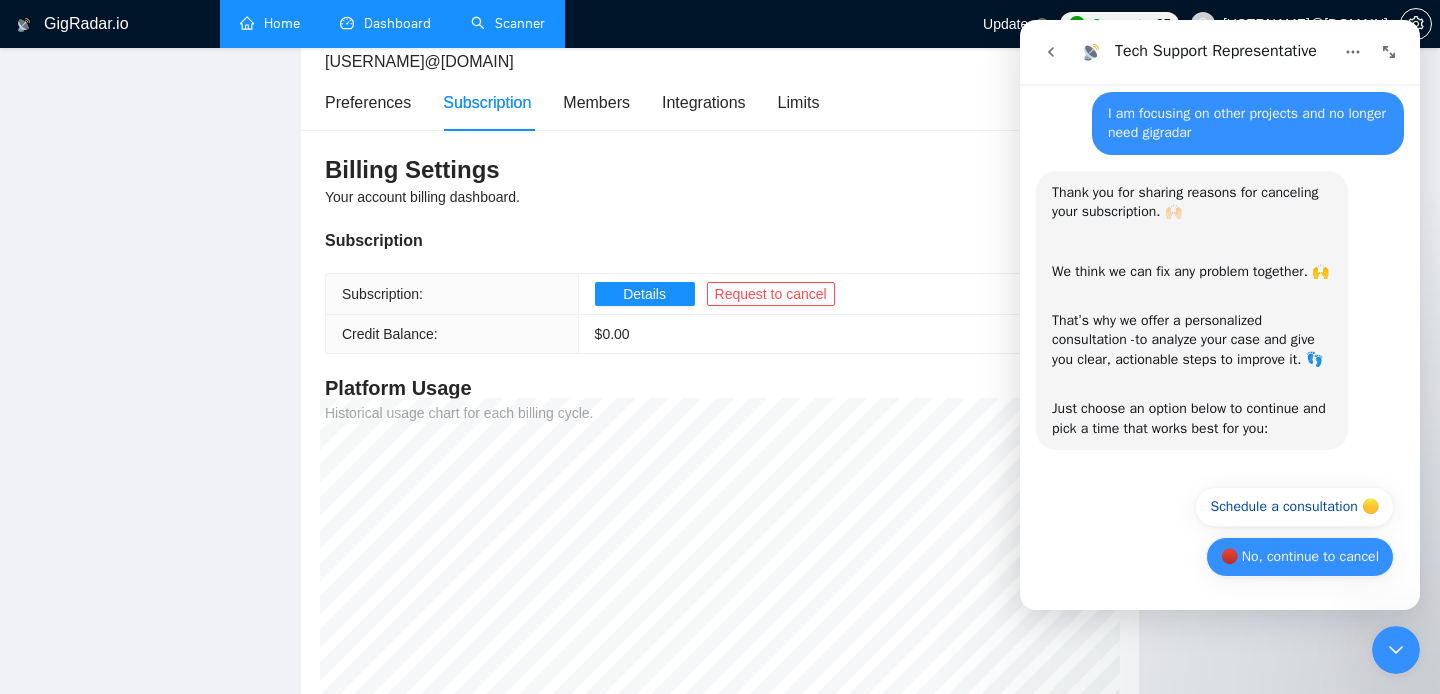 click on "🔴 No, continue to cancel" at bounding box center (1300, 557) 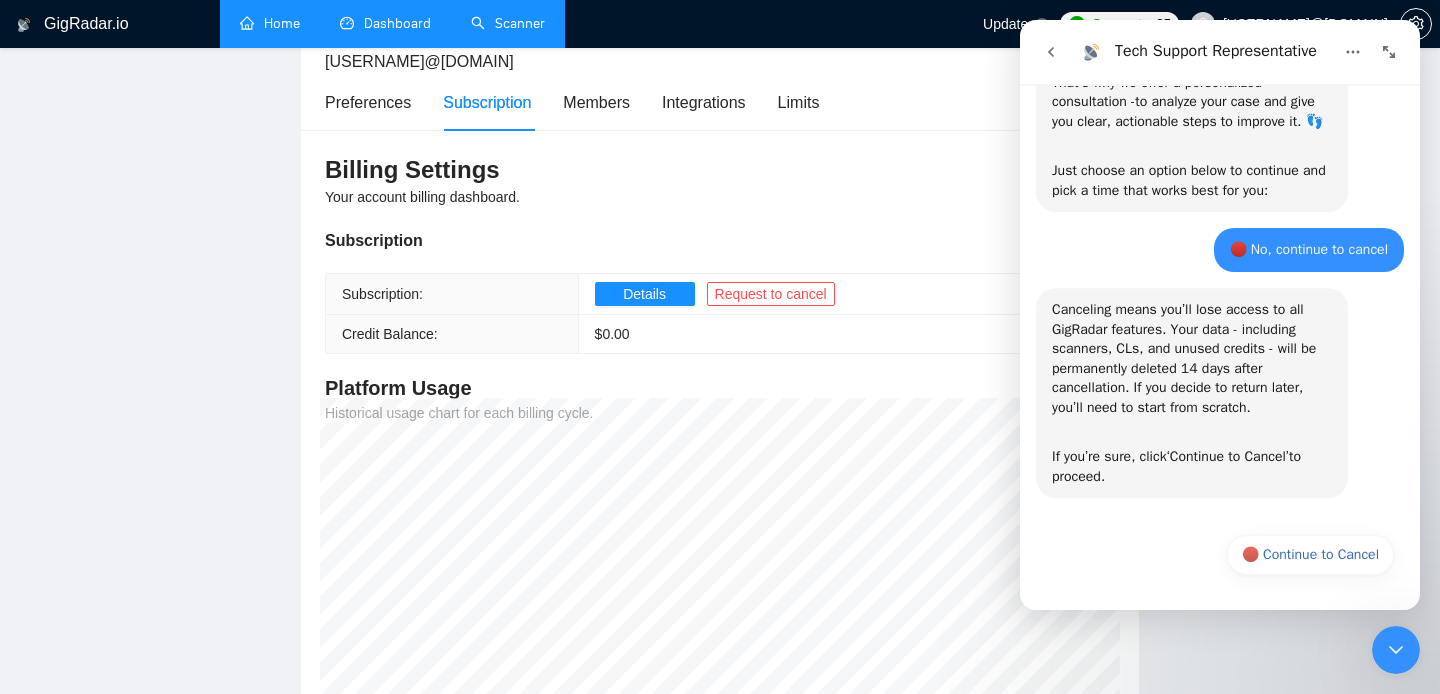 scroll, scrollTop: 803, scrollLeft: 0, axis: vertical 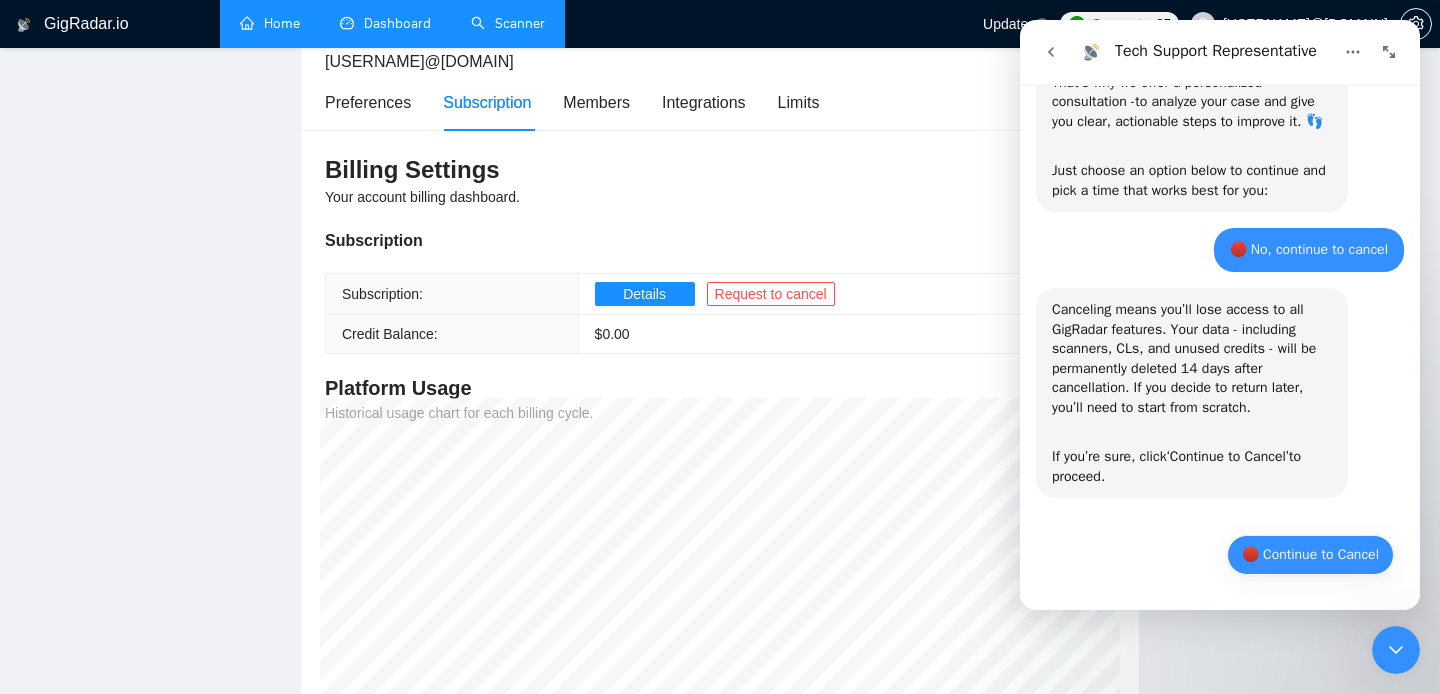 click on "🔴 Continue to Cancel" at bounding box center [1310, 555] 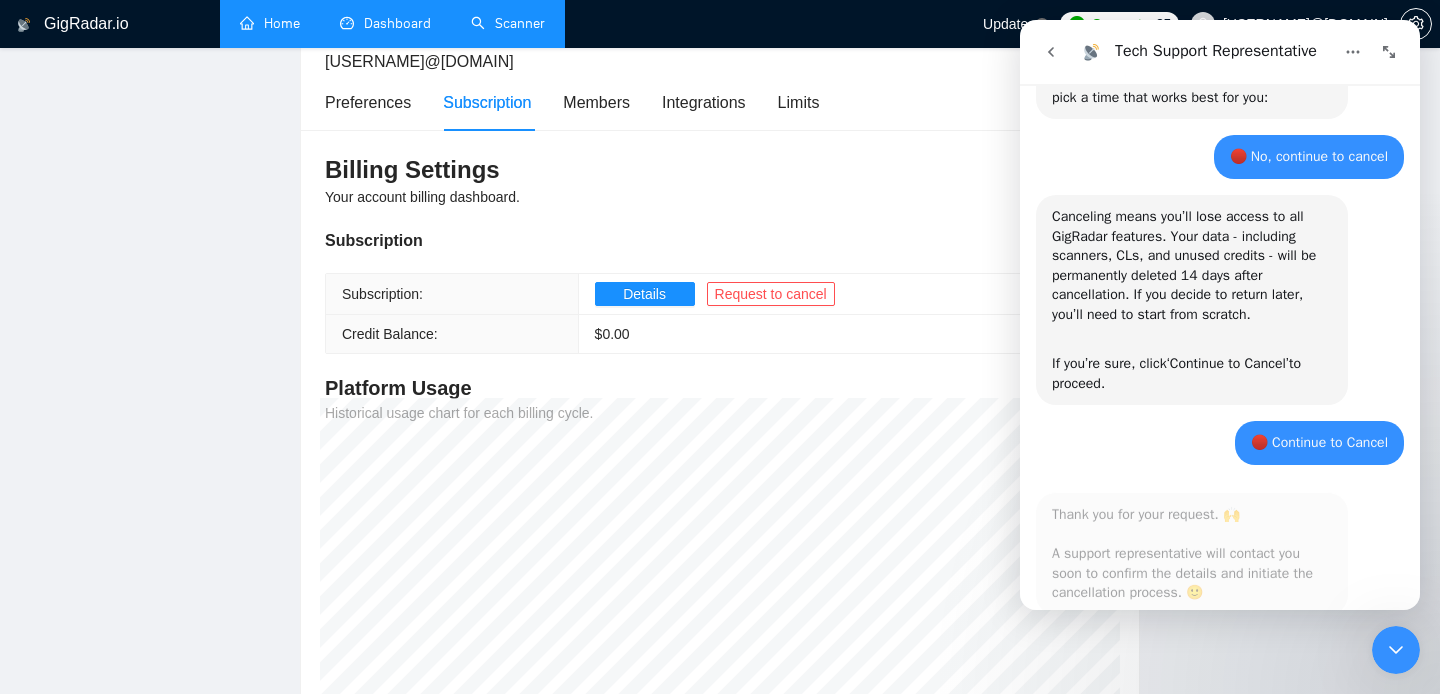scroll, scrollTop: 950, scrollLeft: 0, axis: vertical 